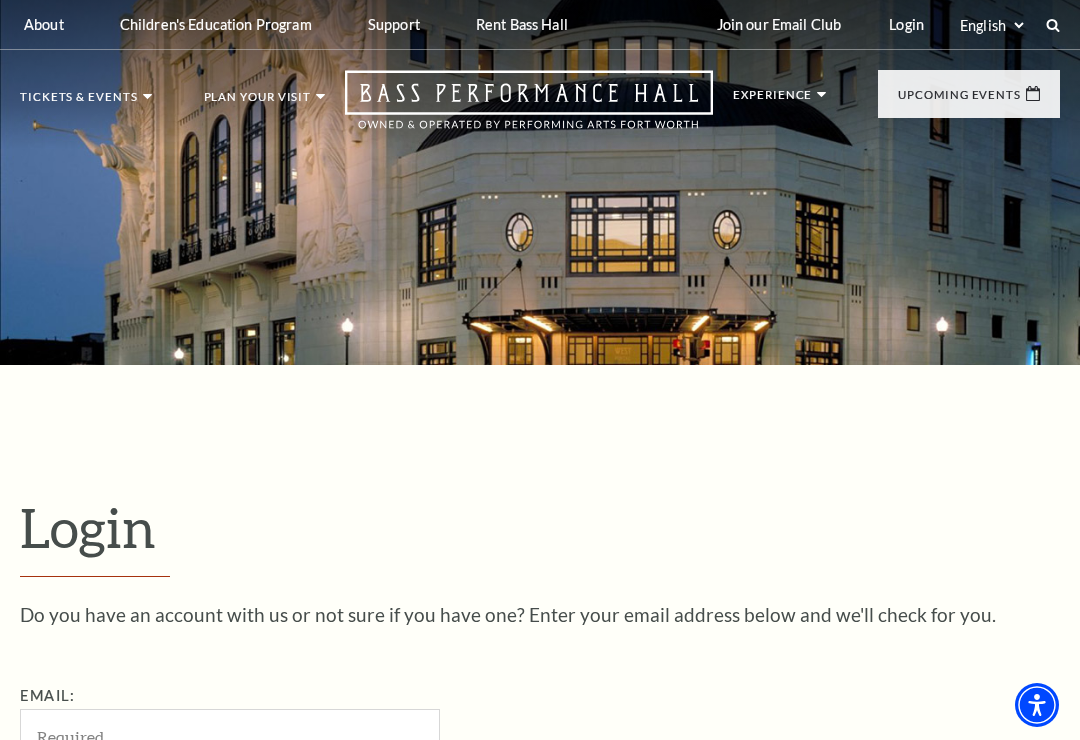 scroll, scrollTop: 0, scrollLeft: 0, axis: both 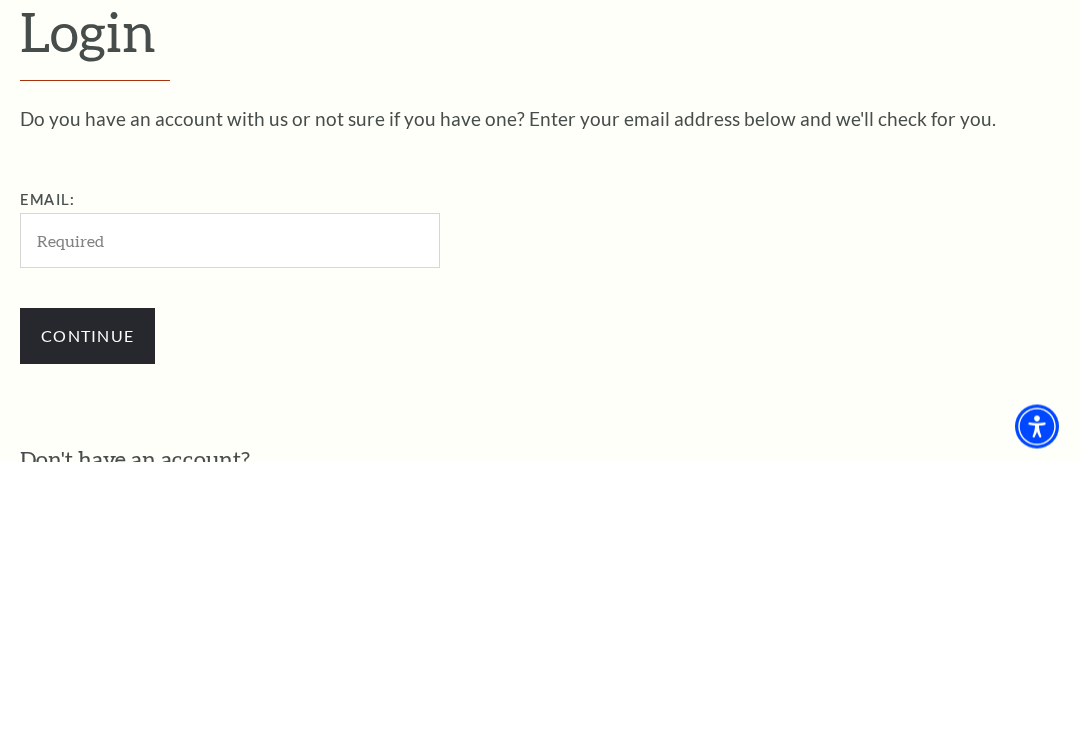click on "Email:" at bounding box center (230, 519) 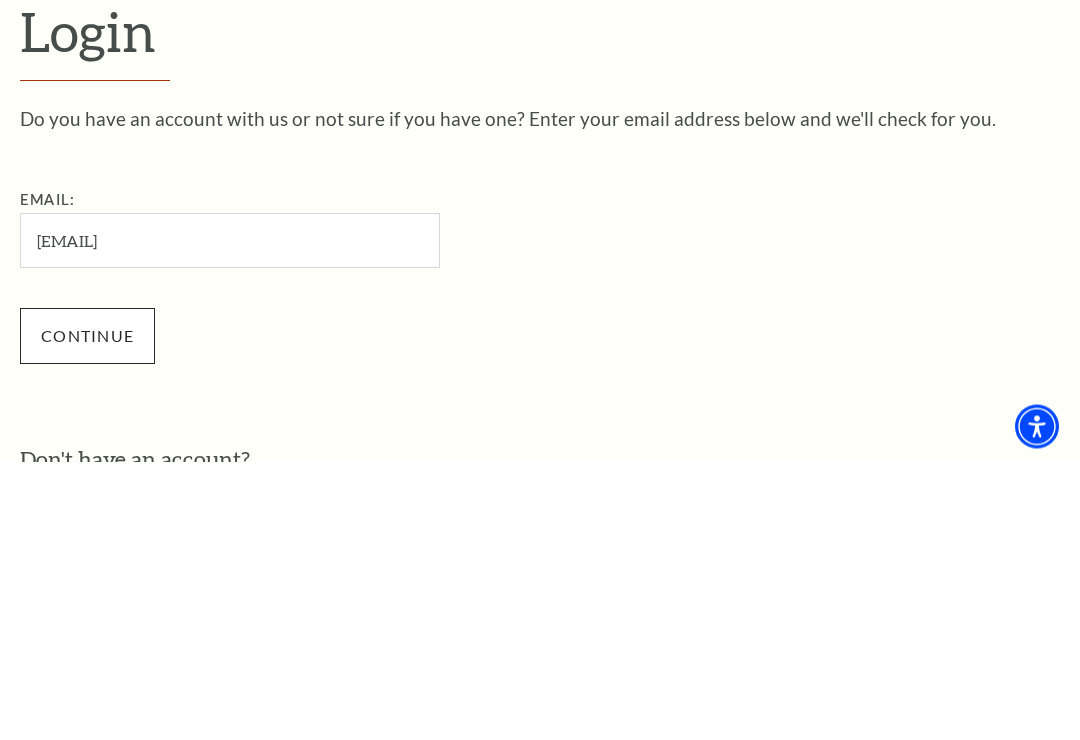 type on "karen_mcelwee@yahoo.com" 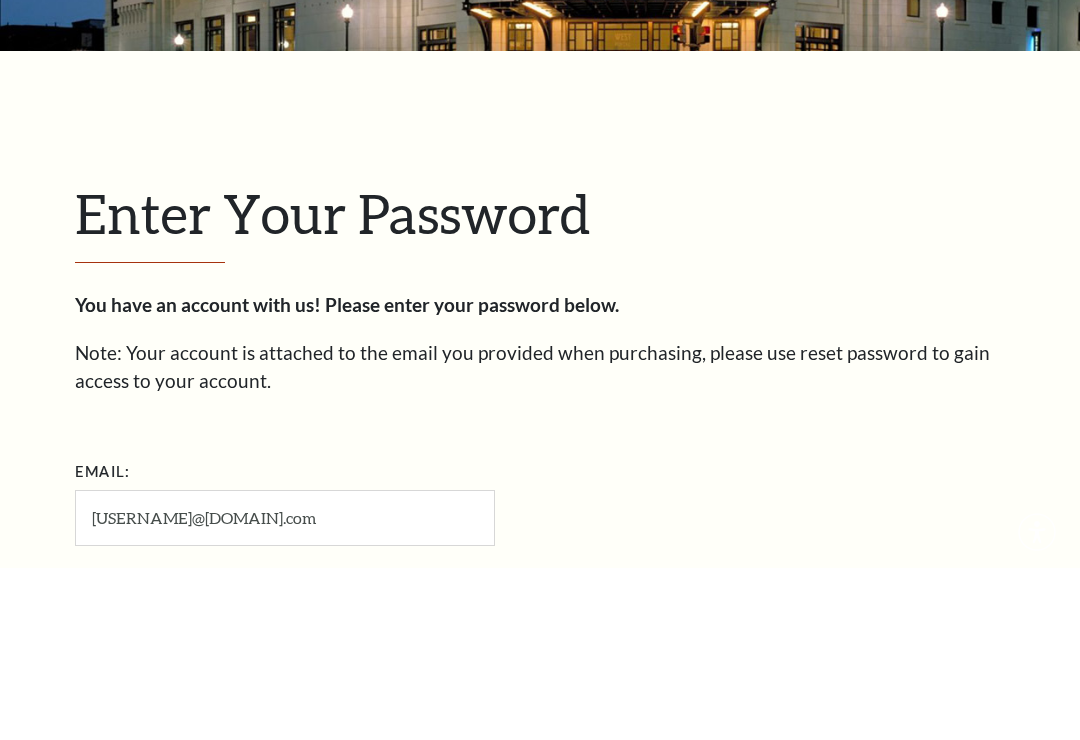 scroll, scrollTop: 0, scrollLeft: 0, axis: both 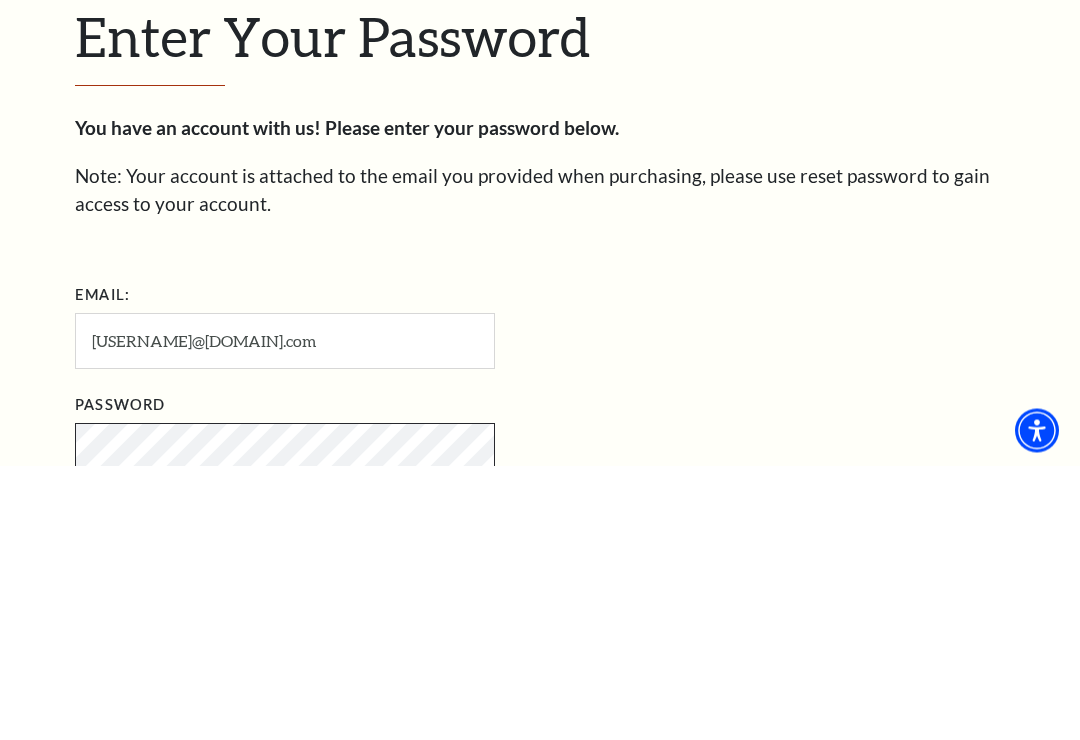 click on "Login" at bounding box center [123, 881] 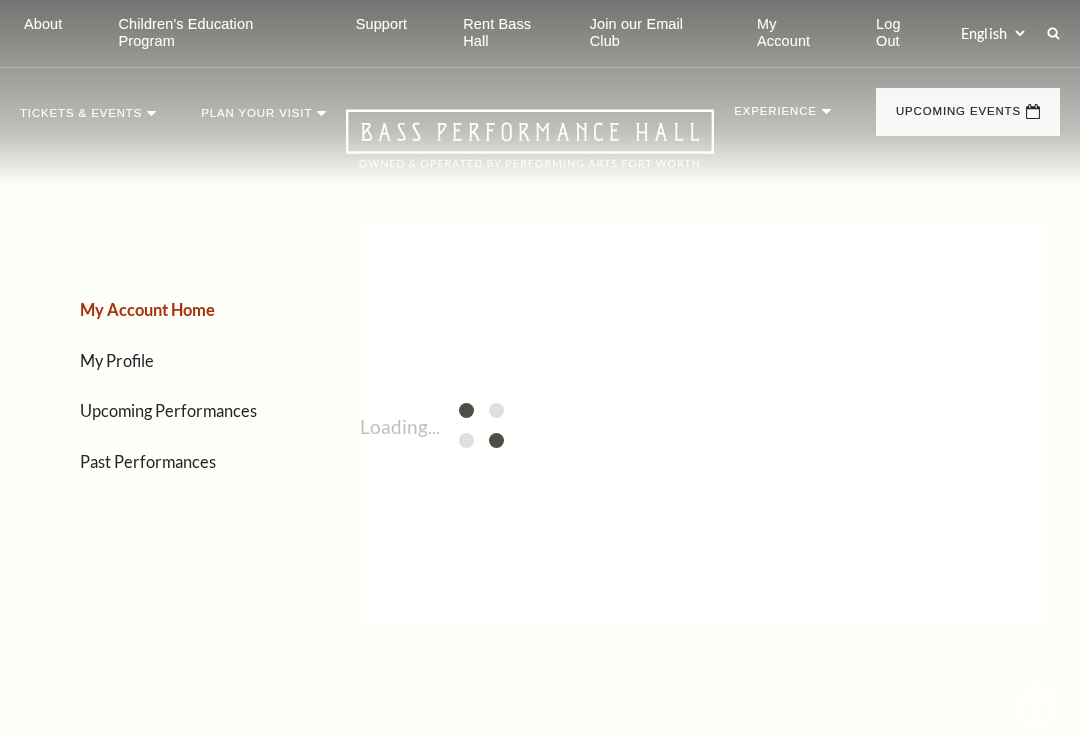 scroll, scrollTop: 0, scrollLeft: 0, axis: both 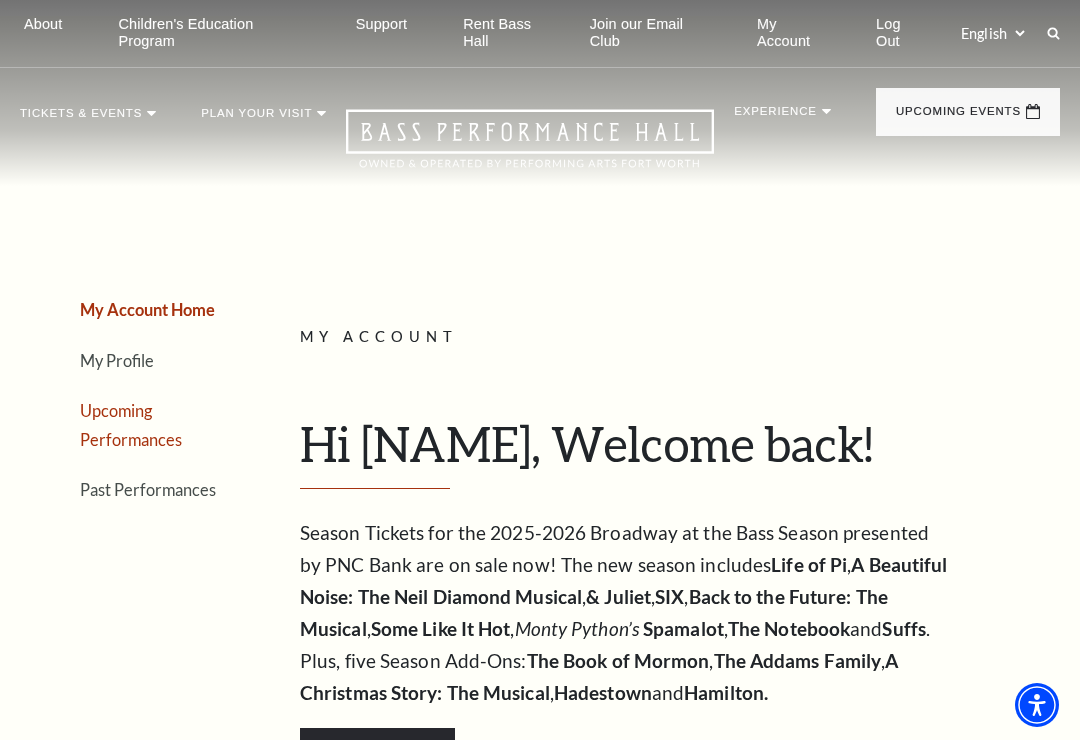 click on "Upcoming Performances" at bounding box center [131, 425] 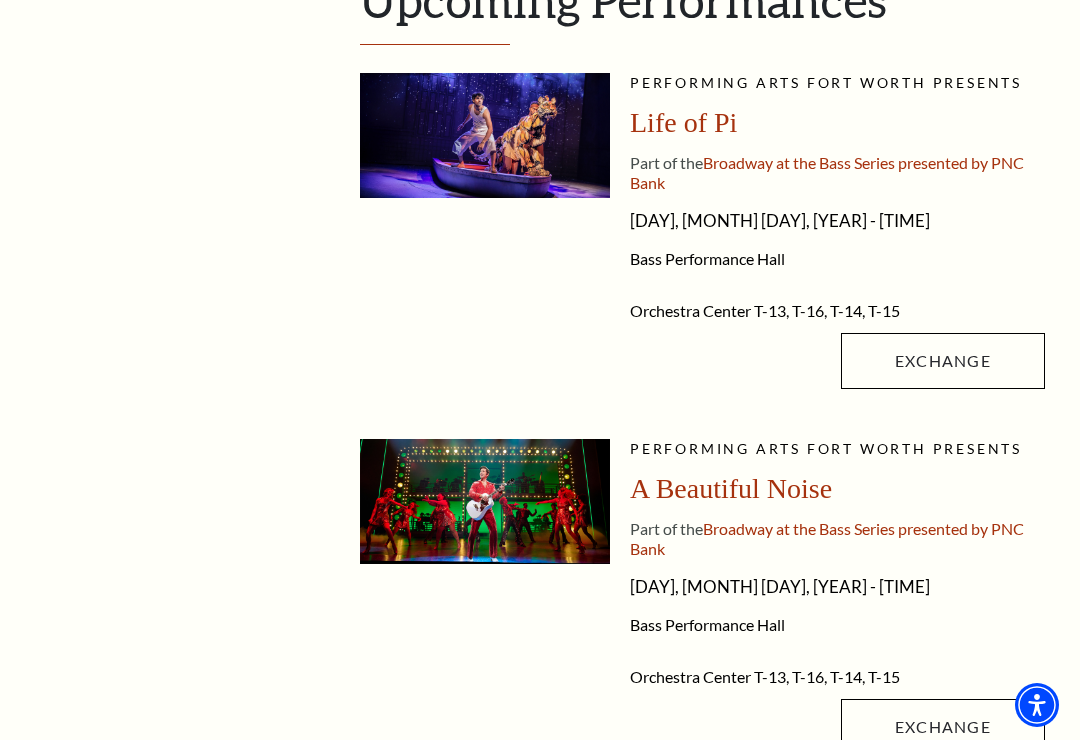 scroll, scrollTop: 508, scrollLeft: 0, axis: vertical 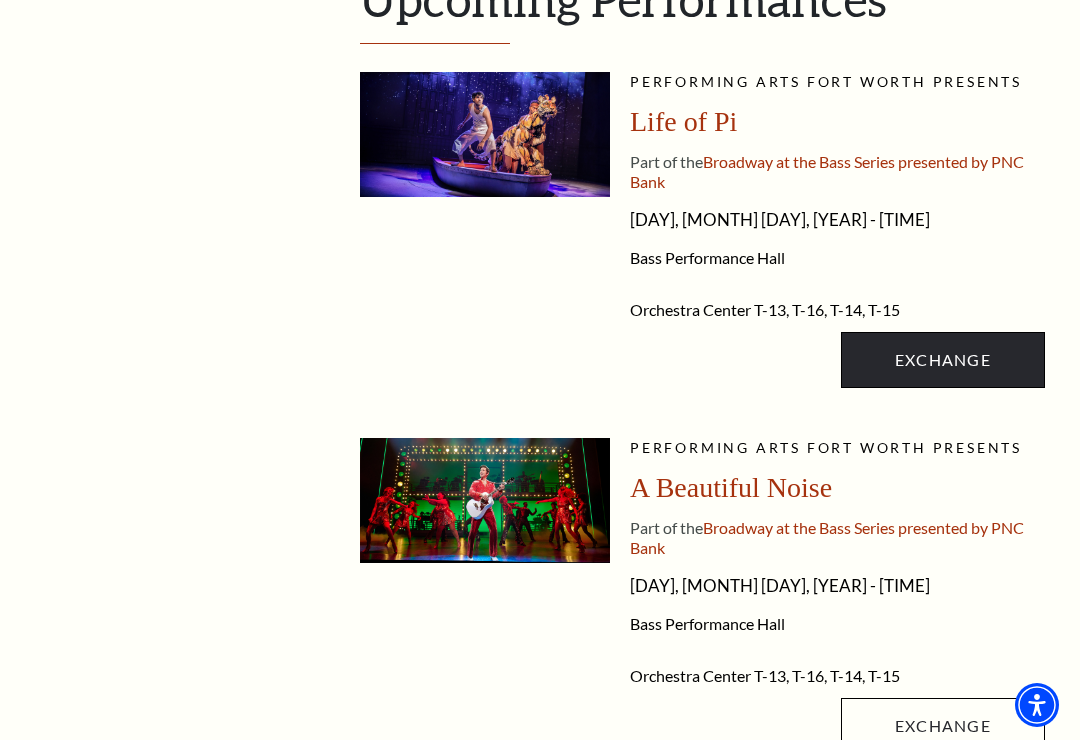 click on "Exchange" at bounding box center (943, 360) 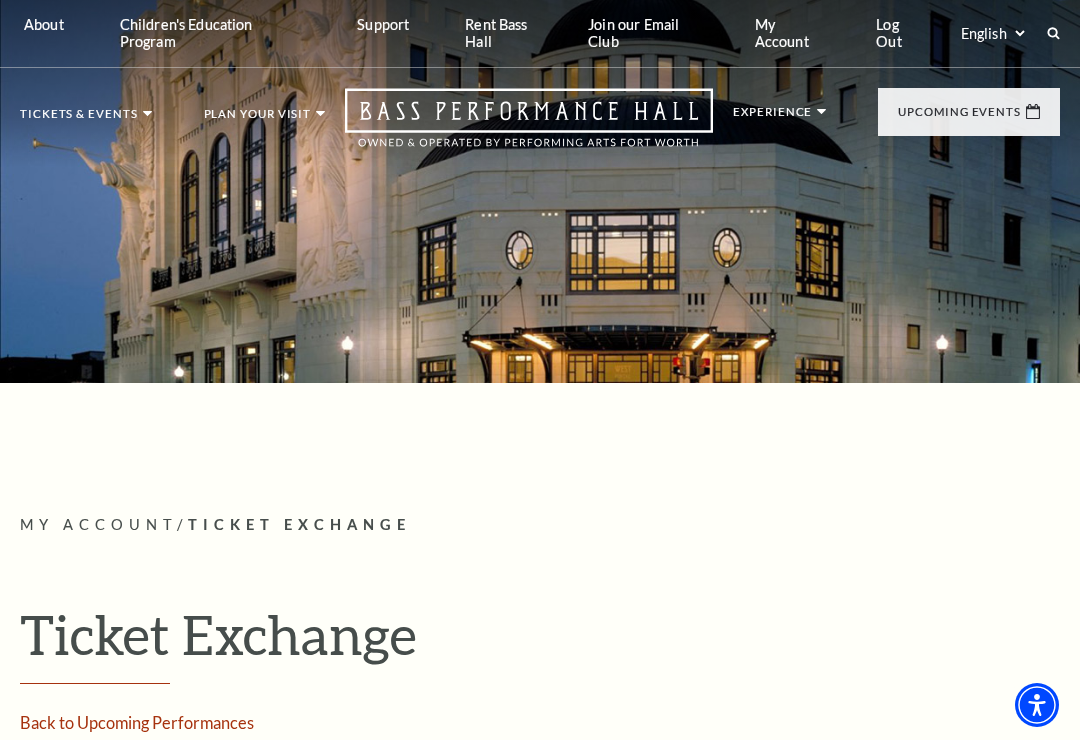 scroll, scrollTop: 0, scrollLeft: 0, axis: both 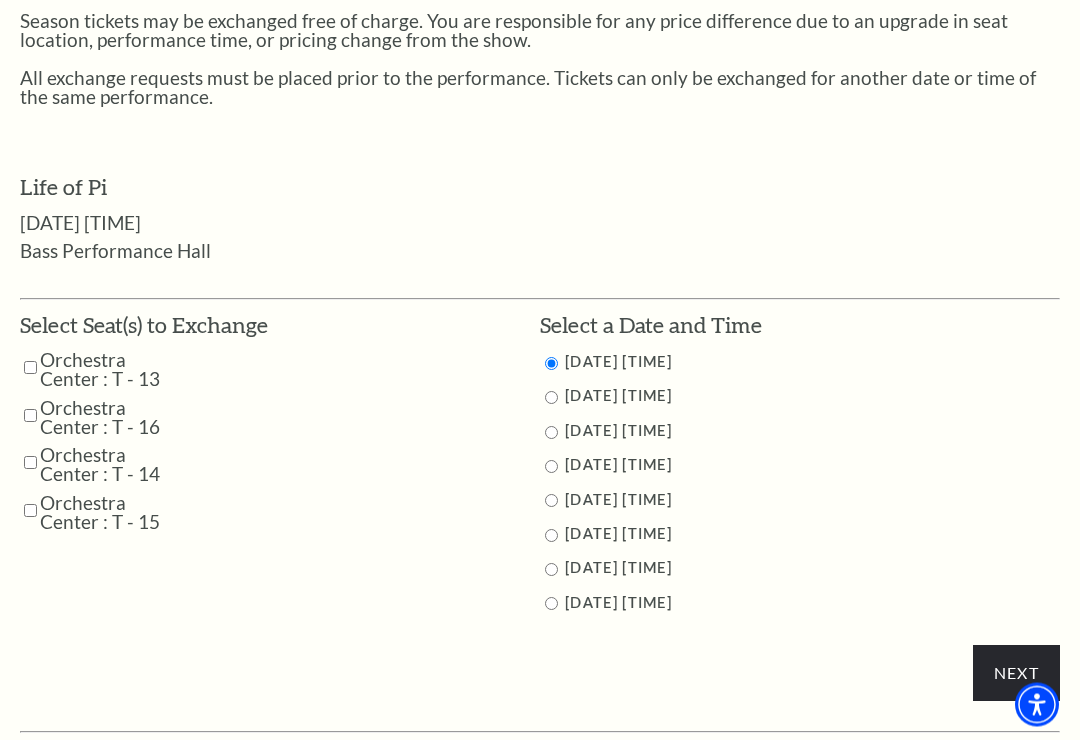 click at bounding box center (30, 368) 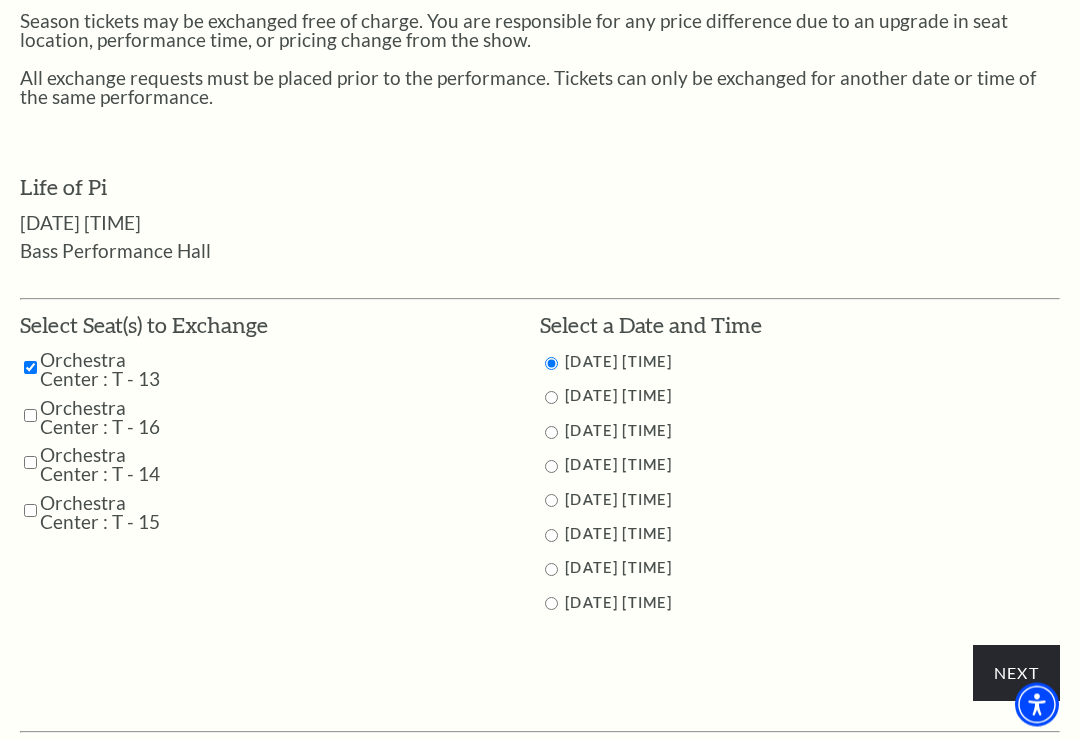 click at bounding box center [30, 416] 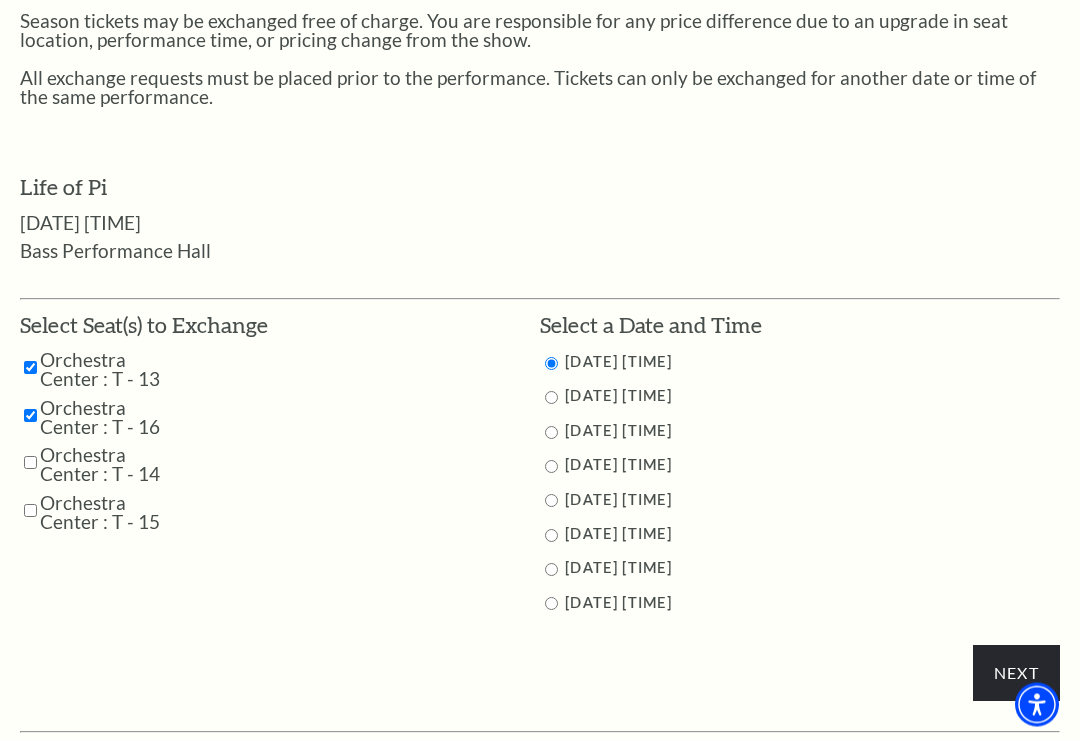click at bounding box center (30, 463) 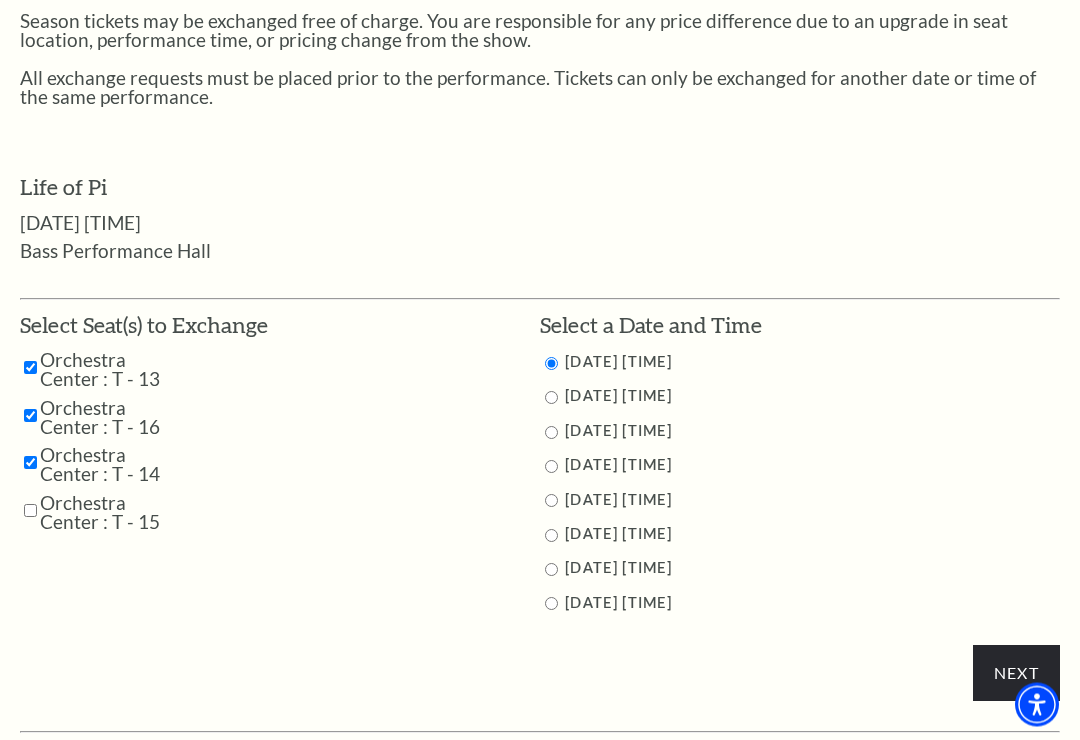 click on "My Account  /  Ticket Exchange
Ticket Exchange
Back to Upcoming Performances
Season tickets may be exchanged free of charge. You are responsible for any price difference due to an upgrade in seat location, performance time, or pricing change from the show.
All exchange requests must be placed prior to the performance. Tickets can only be exchanged for another date or time of the same performance.
Life of Pi
Next   ." at bounding box center (540, 271) 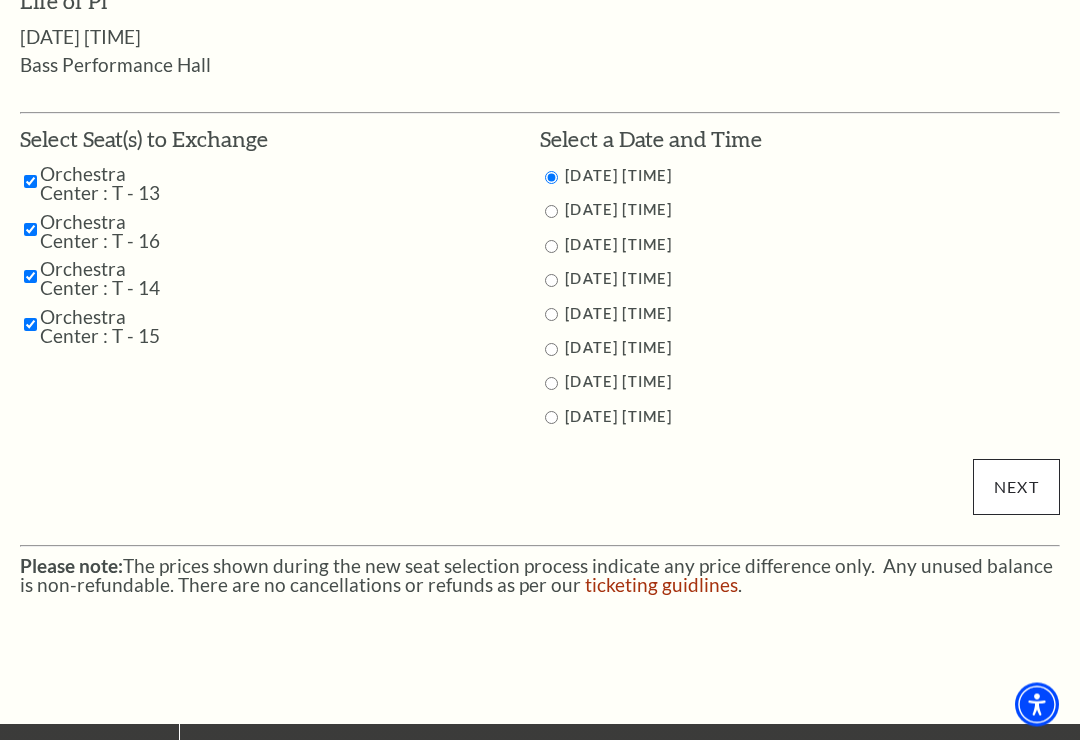 click on "Next" at bounding box center (1016, 488) 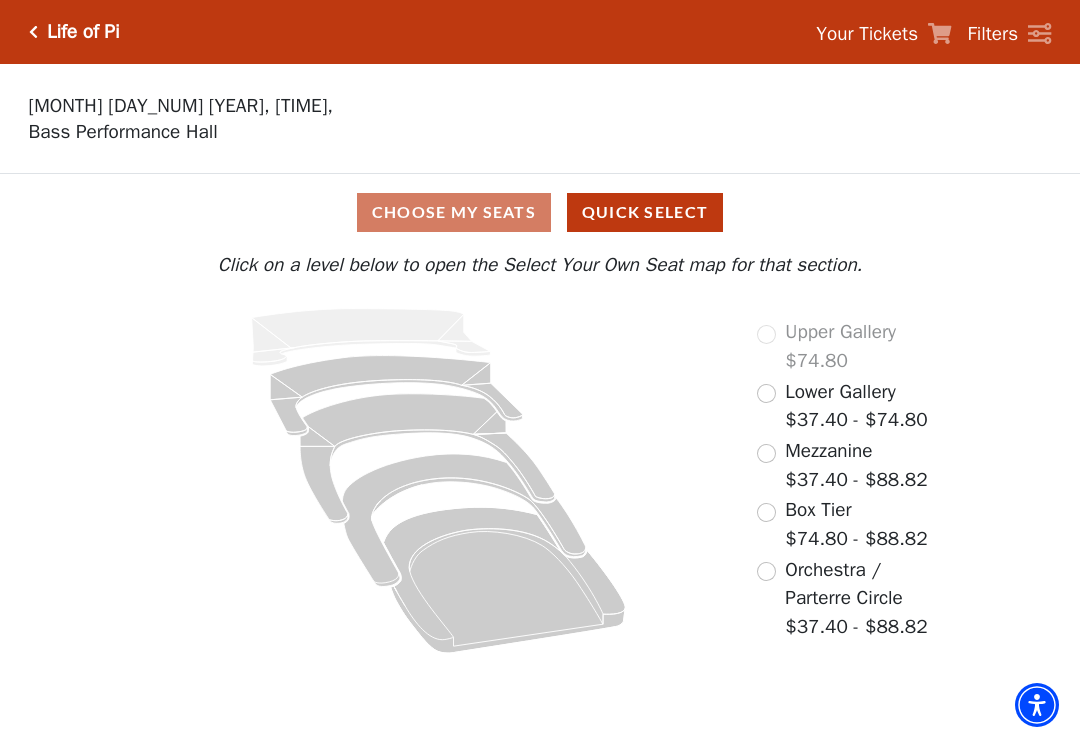 scroll, scrollTop: 0, scrollLeft: 0, axis: both 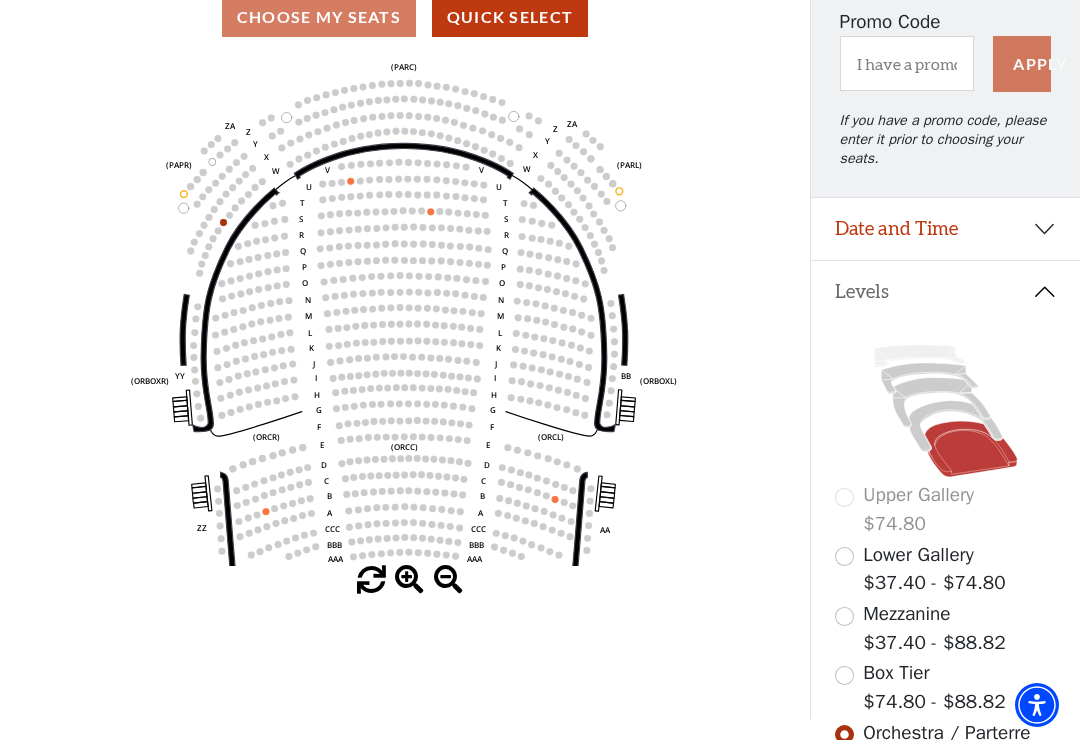 click at bounding box center (844, 675) 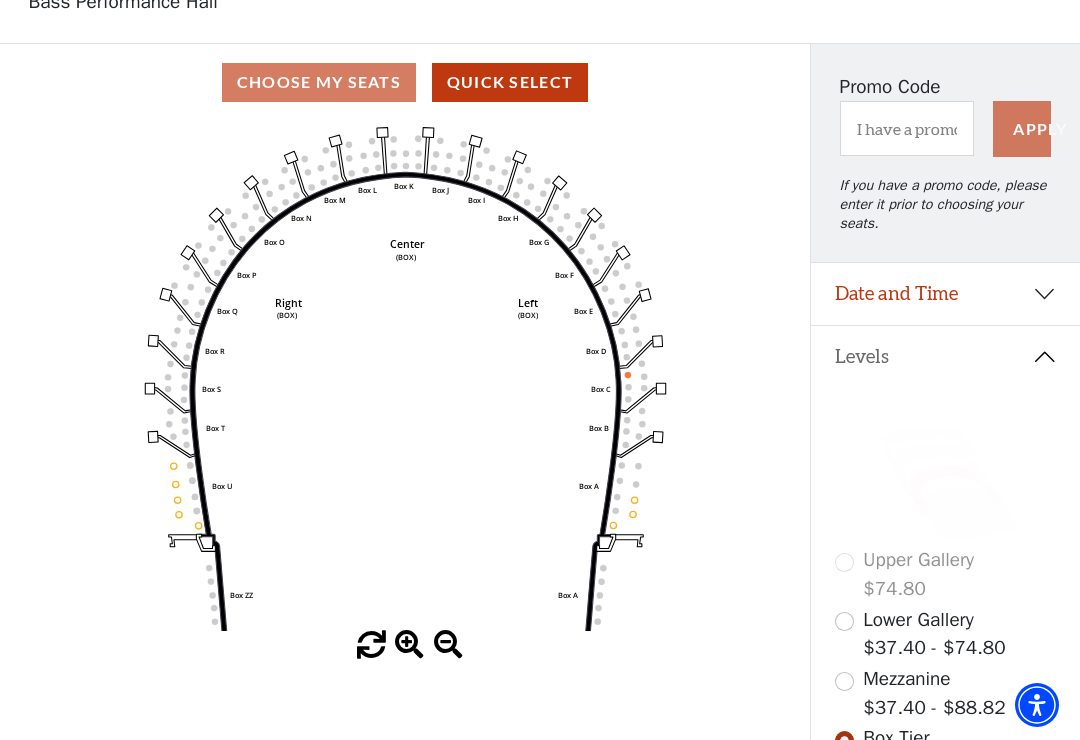 scroll, scrollTop: 133, scrollLeft: 0, axis: vertical 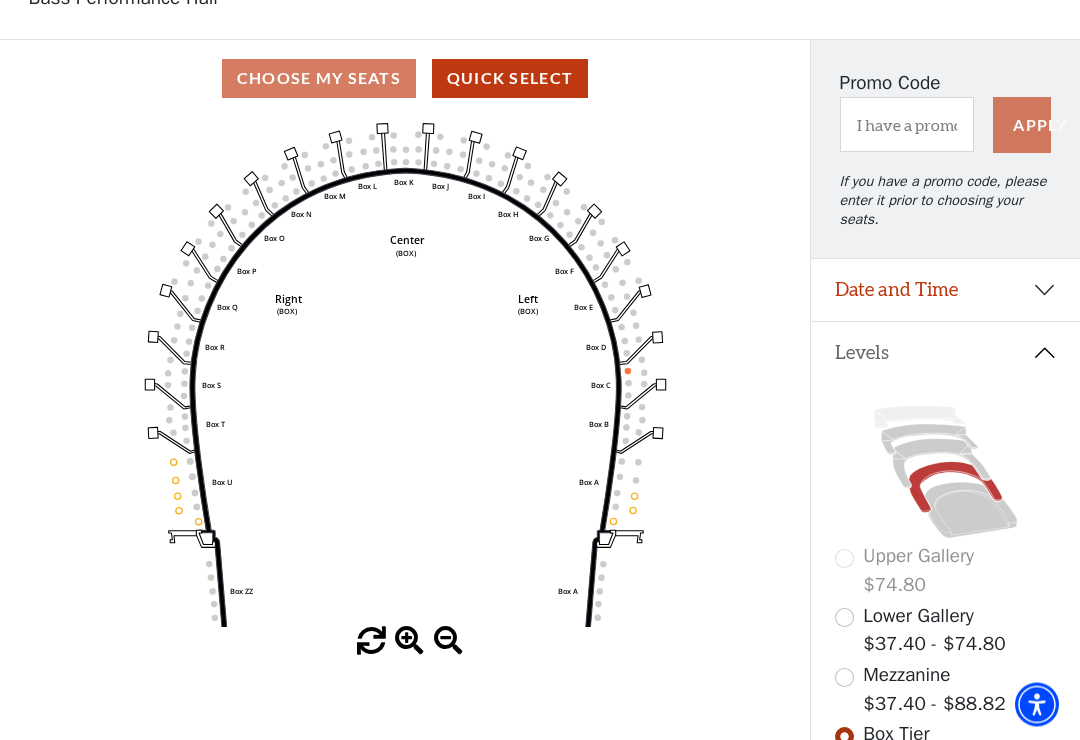 click at bounding box center (844, 678) 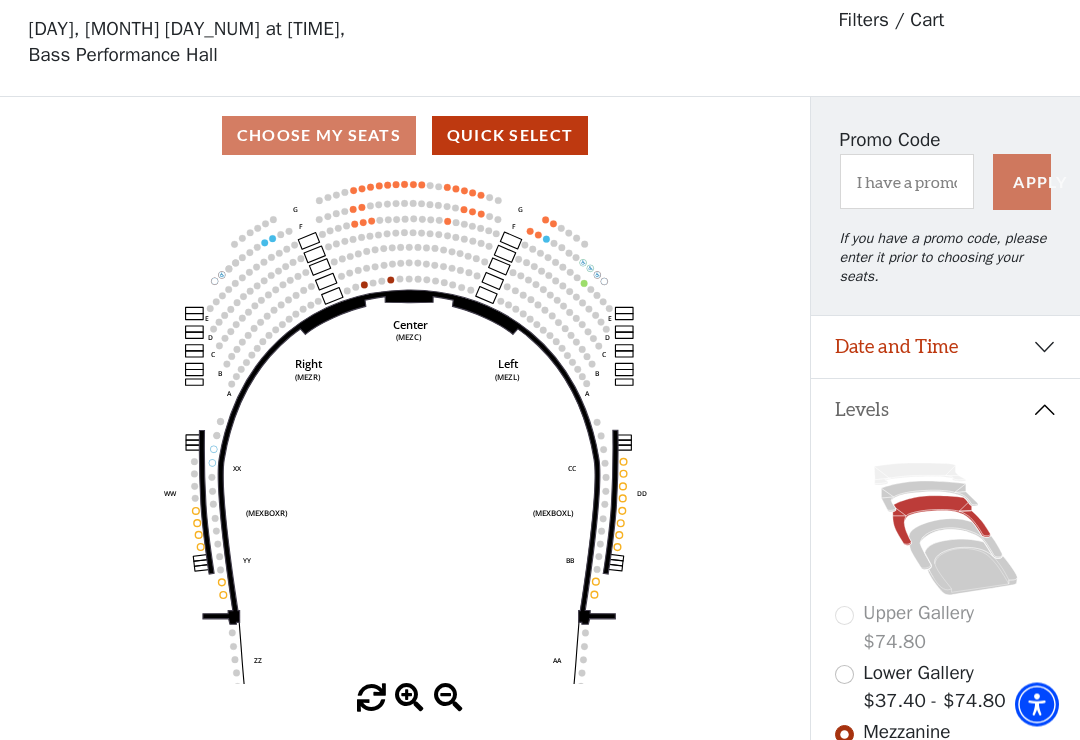 scroll, scrollTop: 93, scrollLeft: 0, axis: vertical 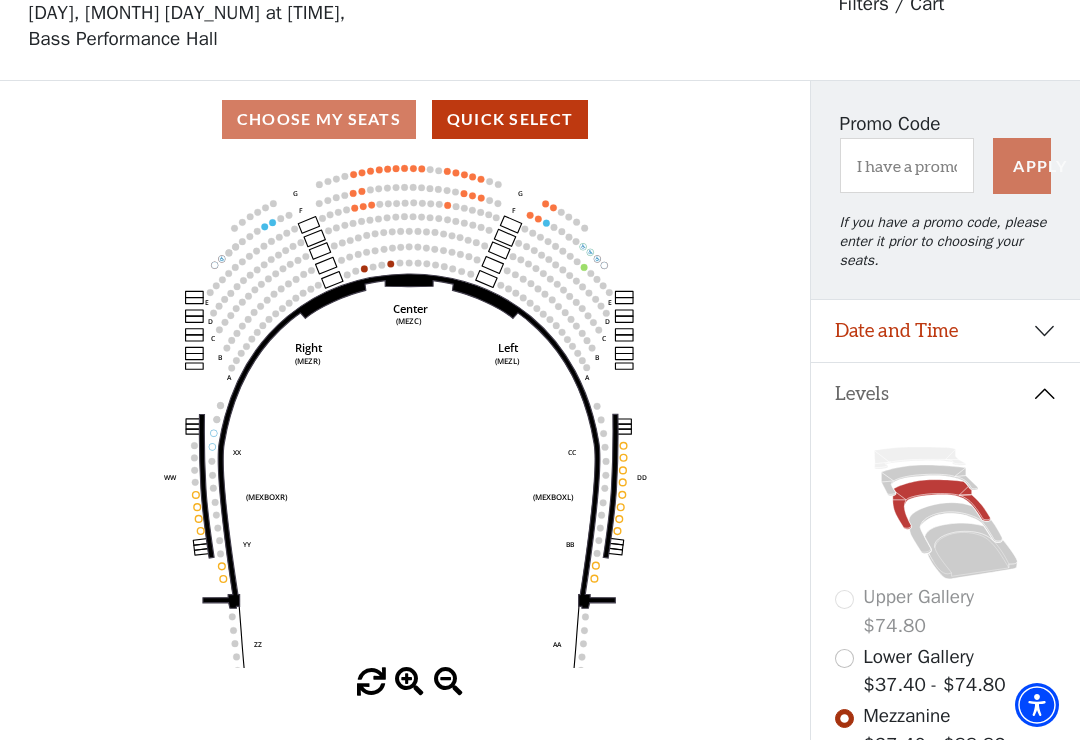 click on "Date and Time" at bounding box center (945, 331) 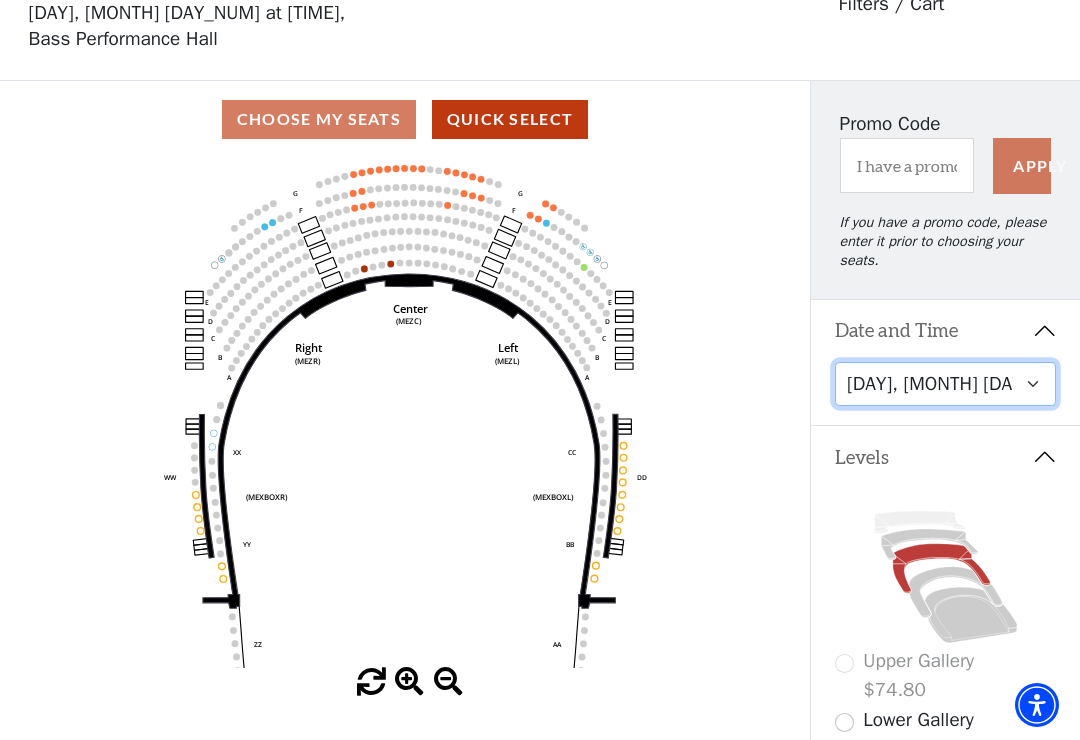 click on "Tuesday, September 23 at 7:30 PM Wednesday, September 24 at 7:30 PM Thursday, September 25 at 7:30 PM Friday, September 26 at 7:30 PM Saturday, September 27 at 1:30 PM Saturday, September 27 at 7:30 PM Sunday, September 28 at 1:30 PM Sunday, September 28 at 6:30 PM" at bounding box center (946, 384) 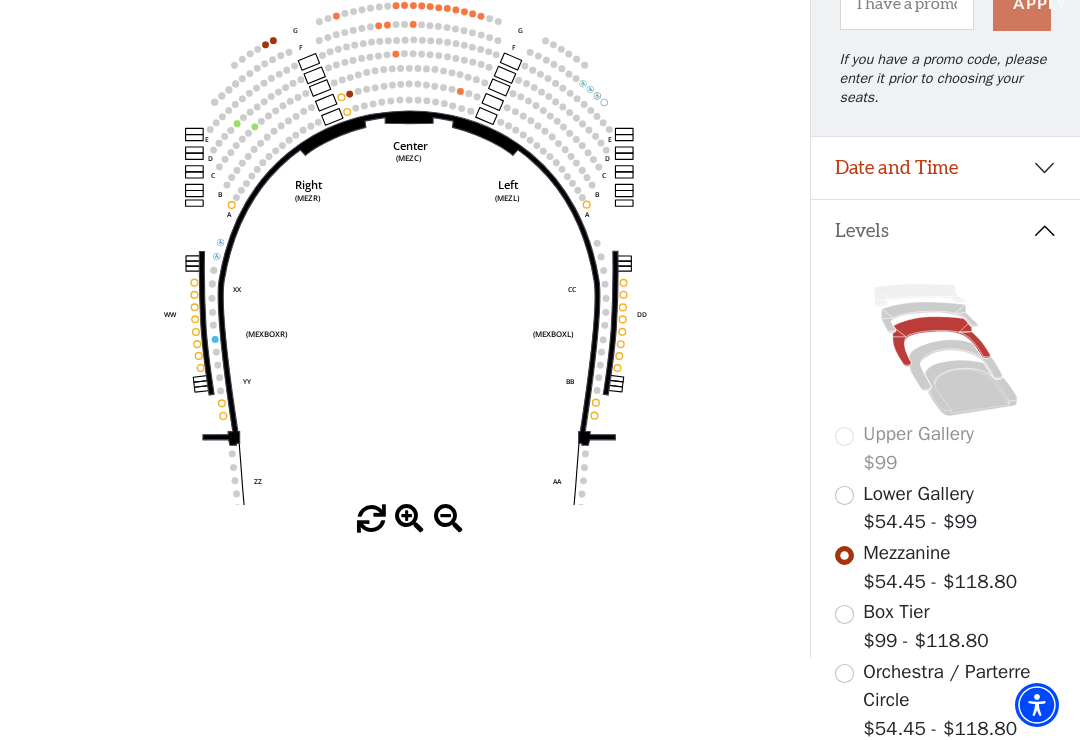 scroll, scrollTop: 260, scrollLeft: 0, axis: vertical 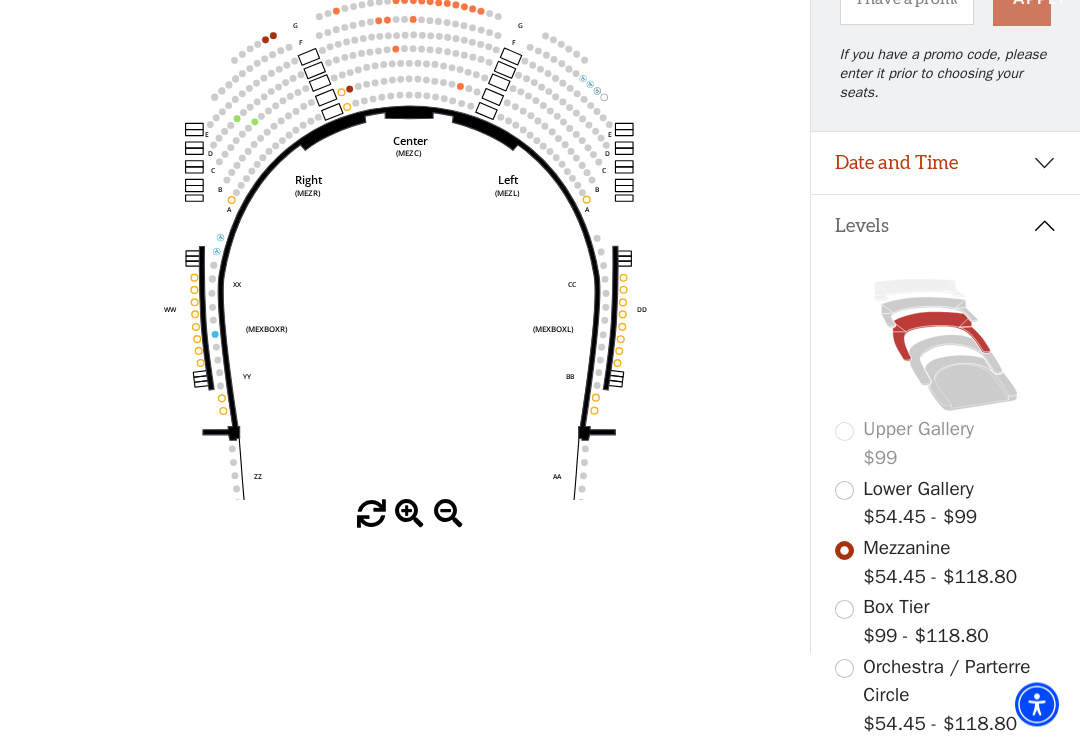 click at bounding box center [844, 610] 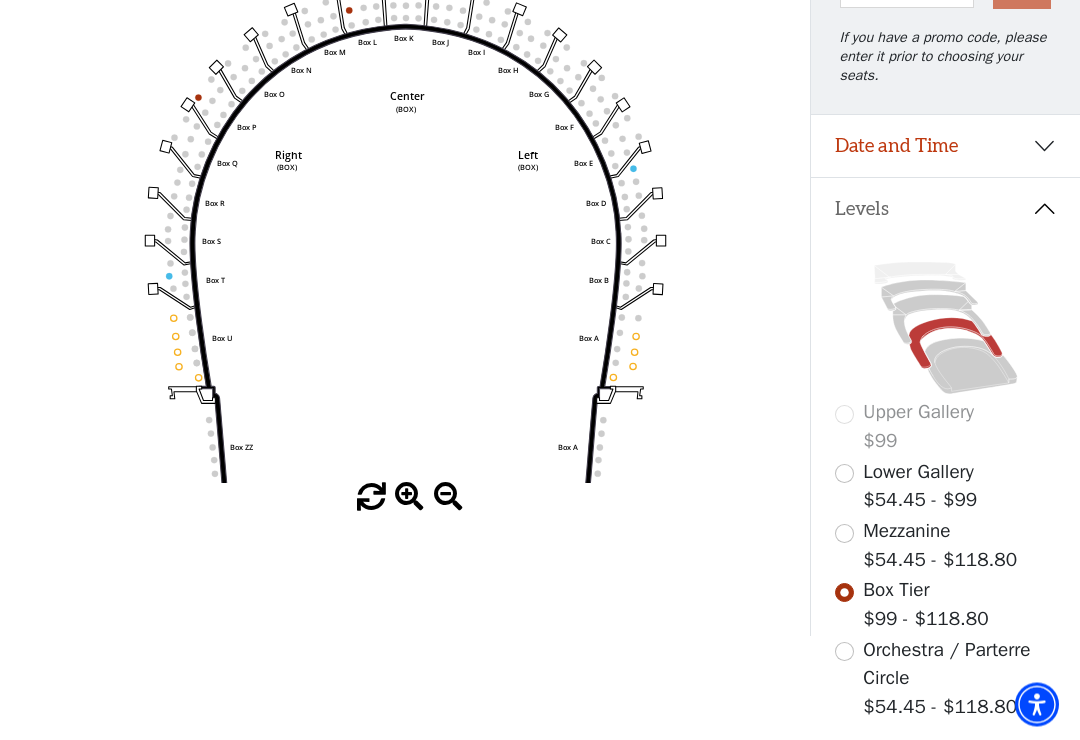scroll, scrollTop: 278, scrollLeft: 0, axis: vertical 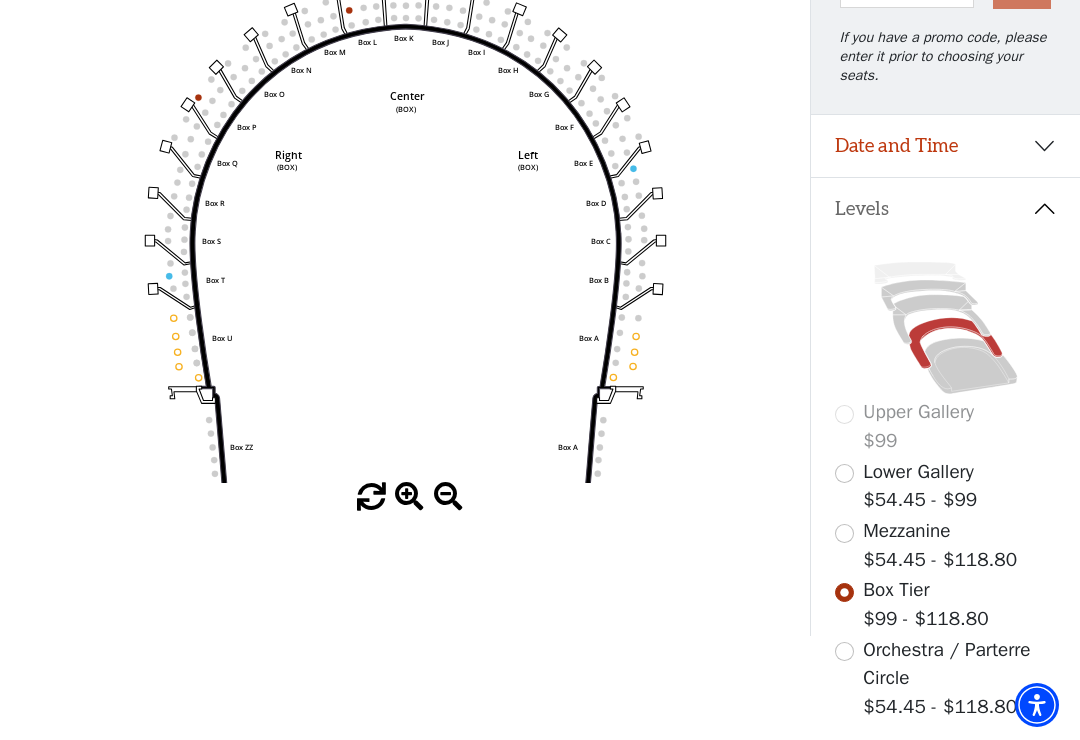 click at bounding box center (844, 651) 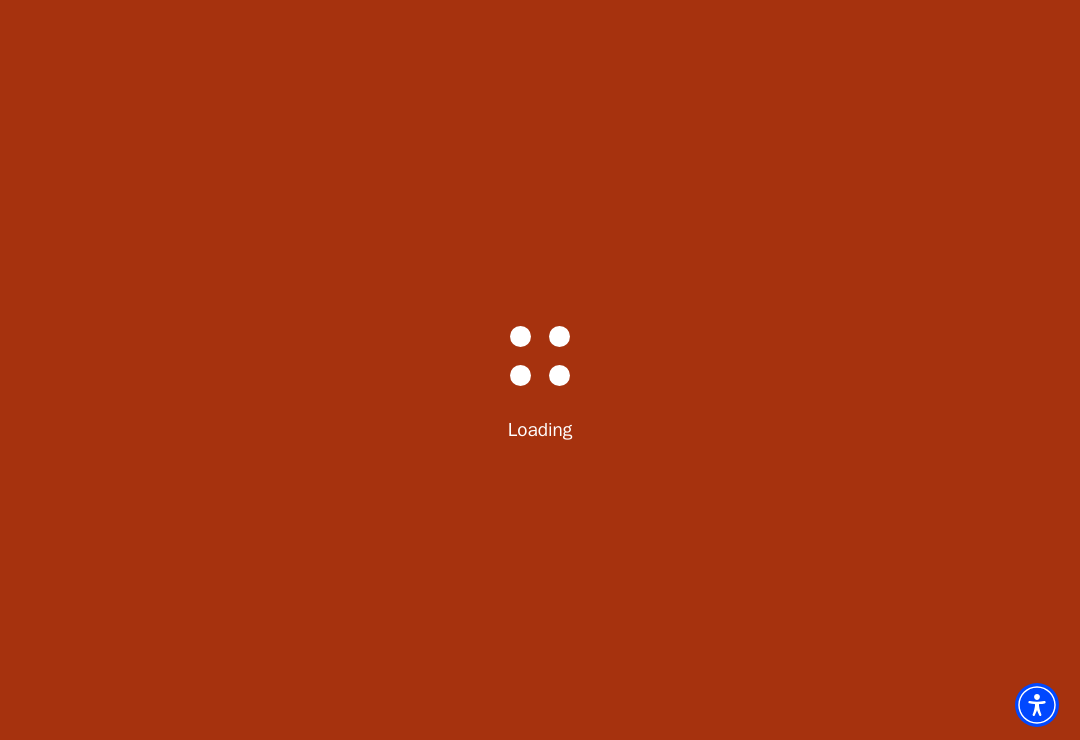 select on "6217" 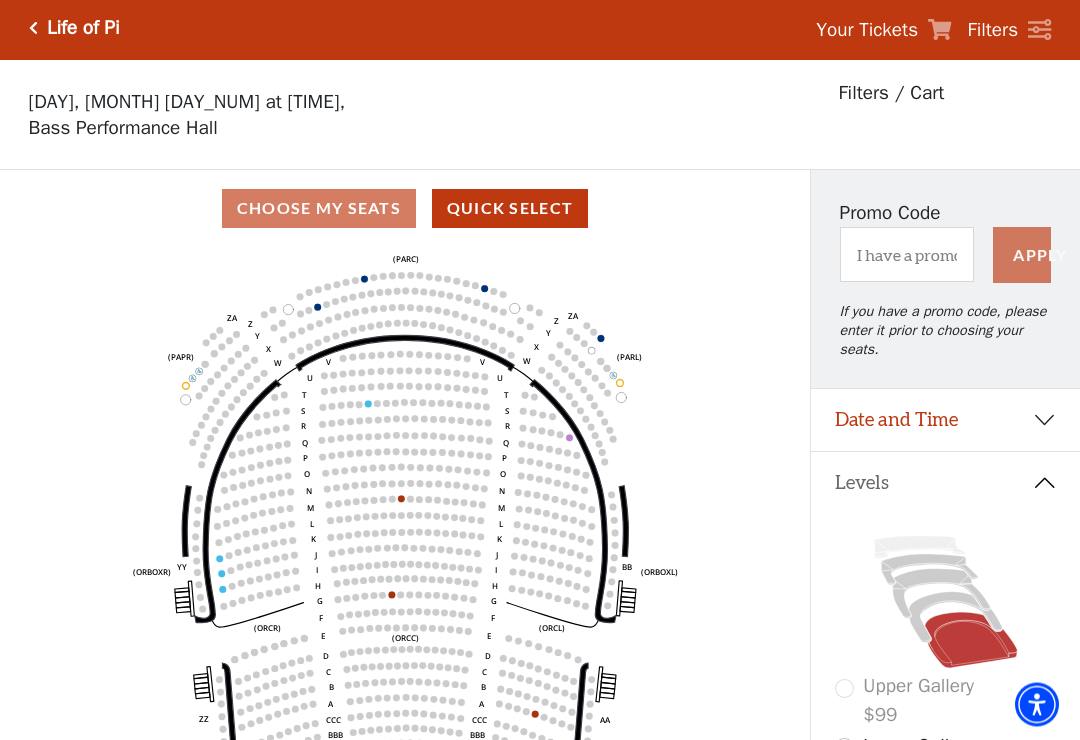 scroll, scrollTop: 0, scrollLeft: 0, axis: both 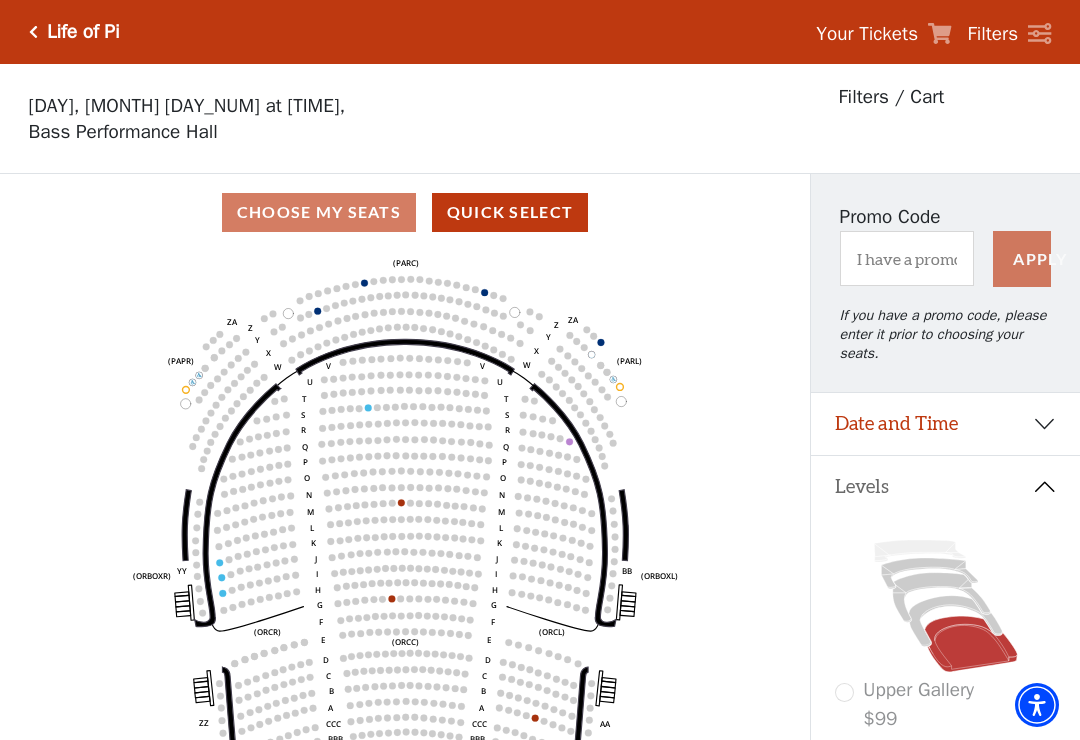 click on "Date and Time" at bounding box center (945, 424) 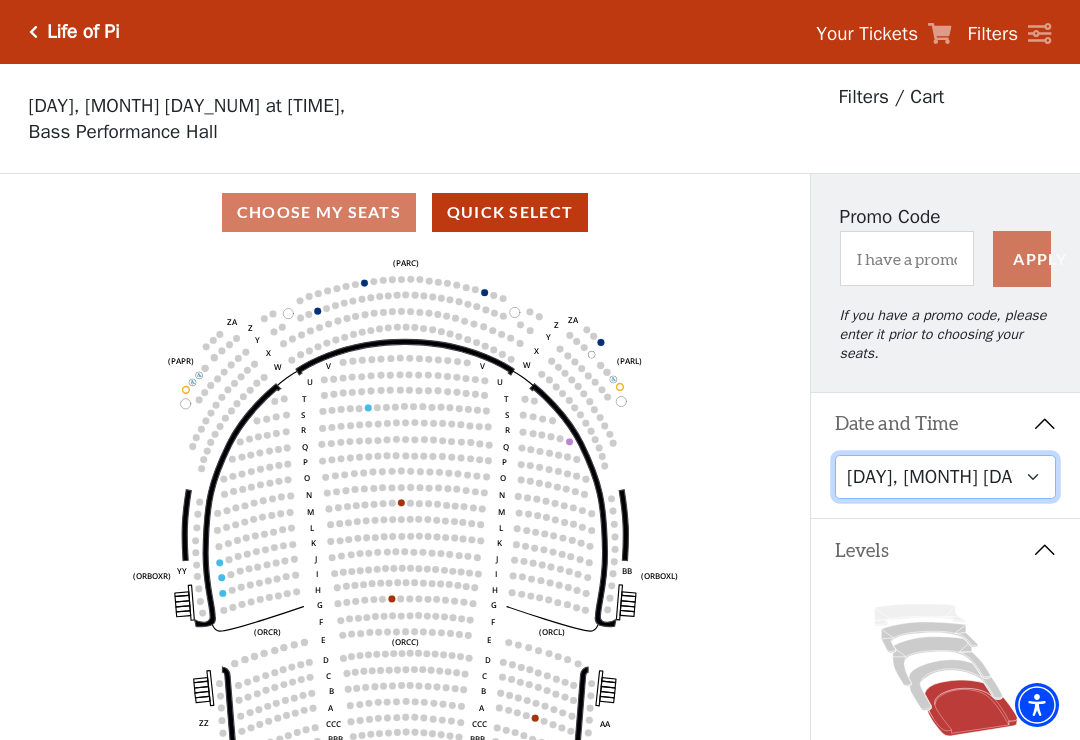 click on "Tuesday, September 23 at 7:30 PM Wednesday, September 24 at 7:30 PM Thursday, September 25 at 7:30 PM Friday, September 26 at 7:30 PM Saturday, September 27 at 1:30 PM Saturday, September 27 at 7:30 PM Sunday, September 28 at 1:30 PM Sunday, September 28 at 6:30 PM" at bounding box center [946, 477] 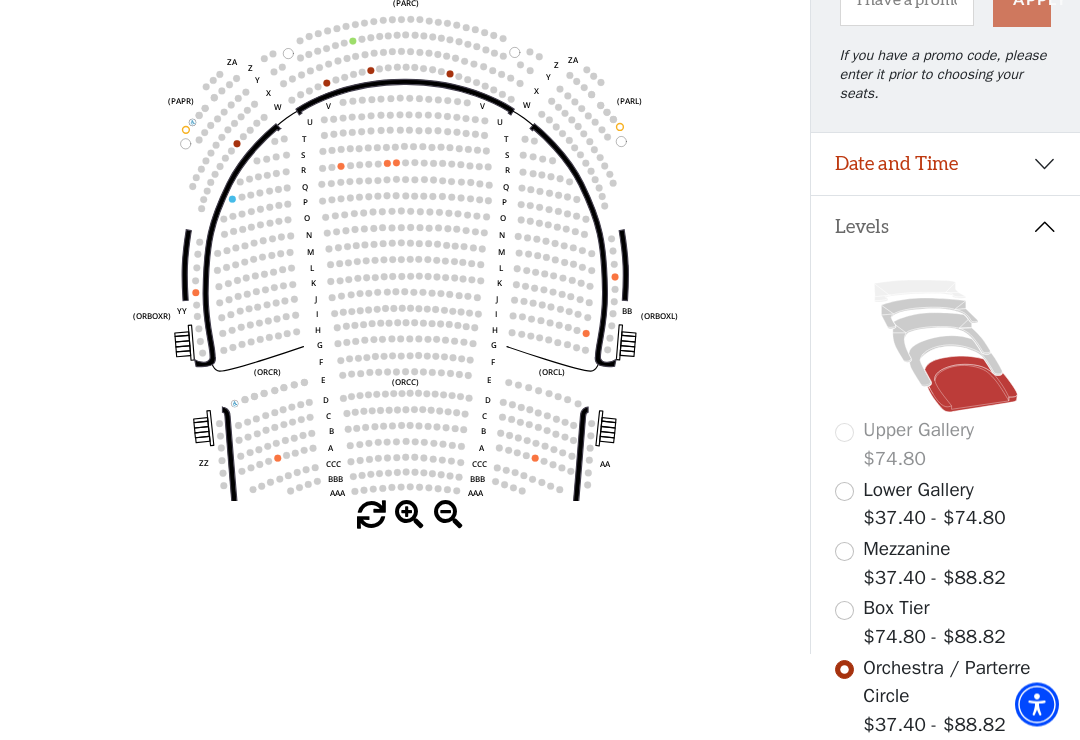 scroll, scrollTop: 268, scrollLeft: 0, axis: vertical 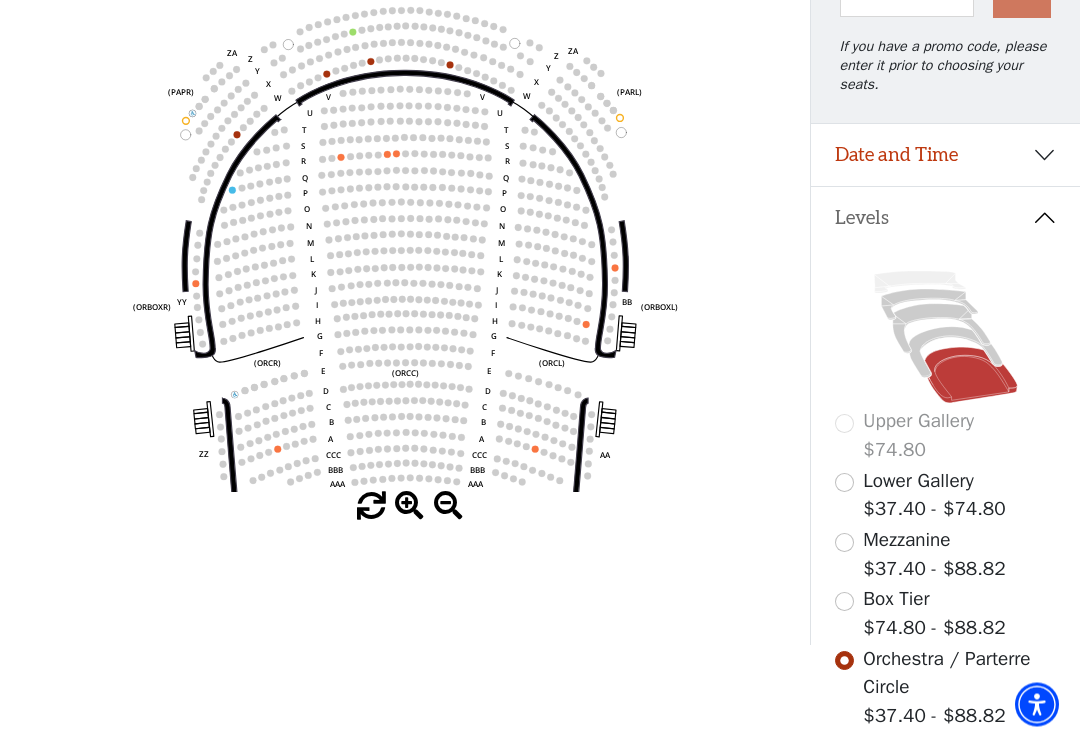 click on "Box Tier $74.80 - $88.82" at bounding box center [946, 614] 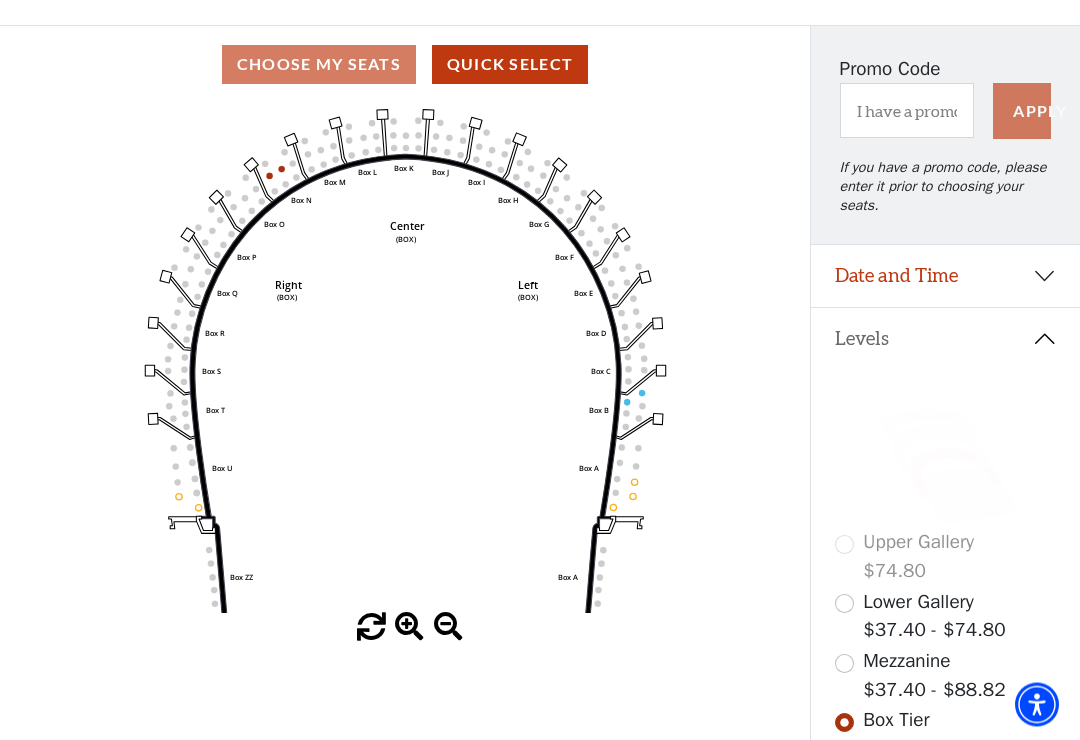 scroll, scrollTop: 151, scrollLeft: 0, axis: vertical 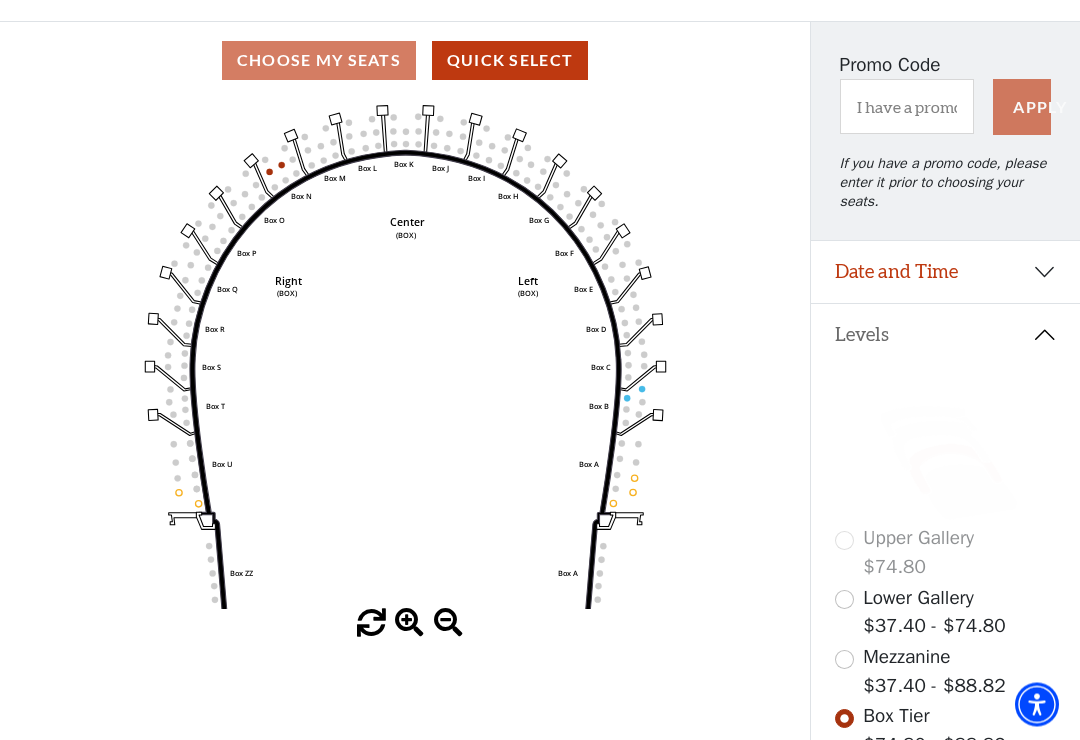 click at bounding box center [844, 660] 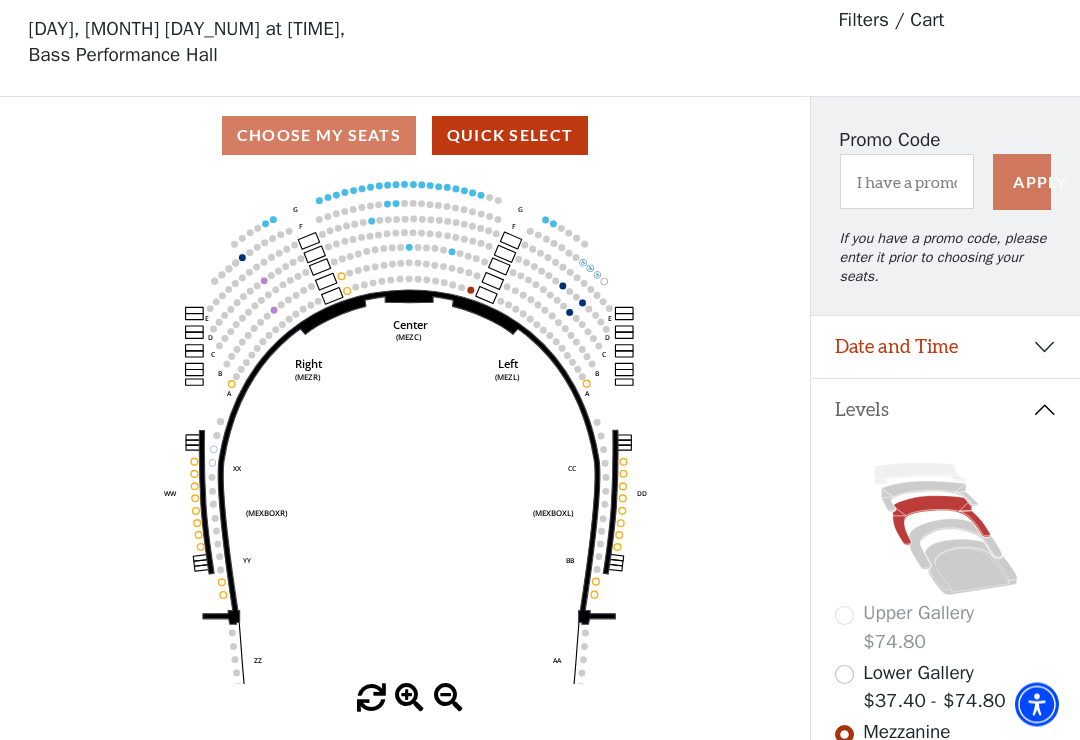scroll, scrollTop: 93, scrollLeft: 0, axis: vertical 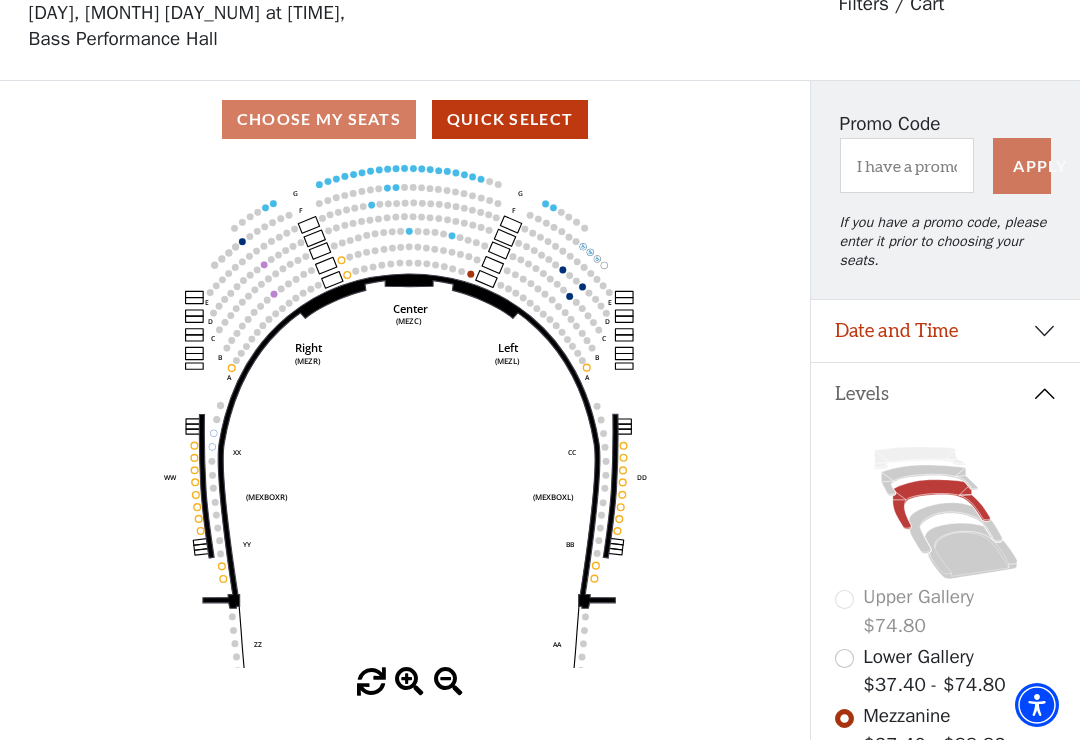 click at bounding box center (844, 658) 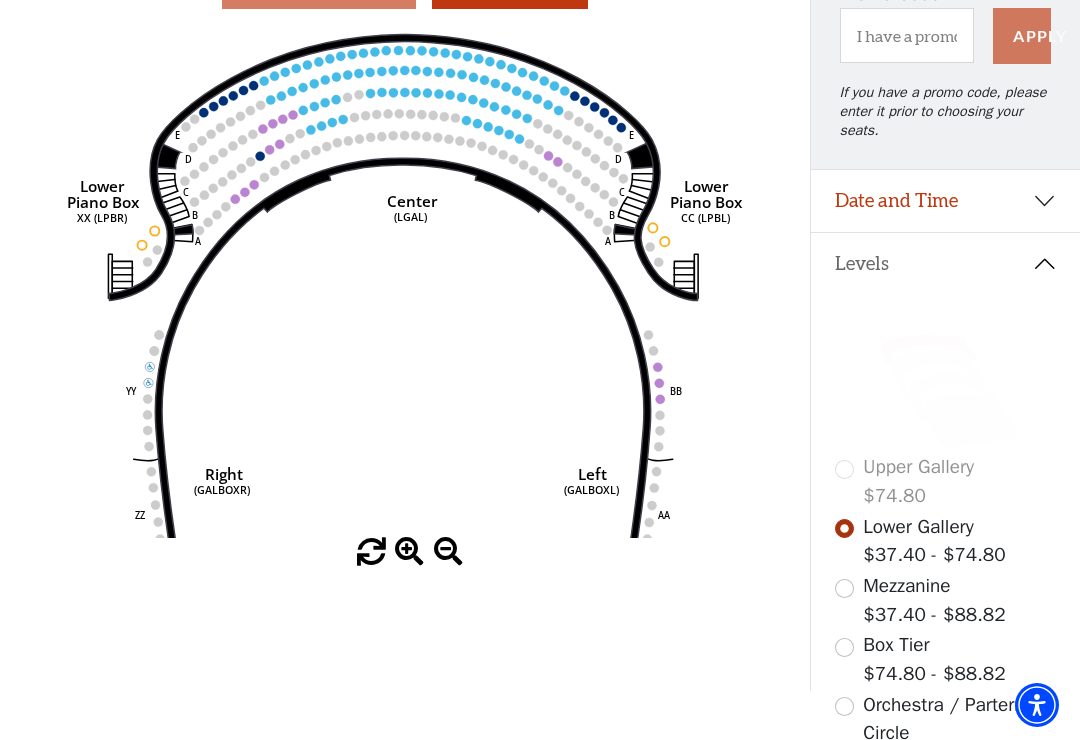 scroll, scrollTop: 233, scrollLeft: 0, axis: vertical 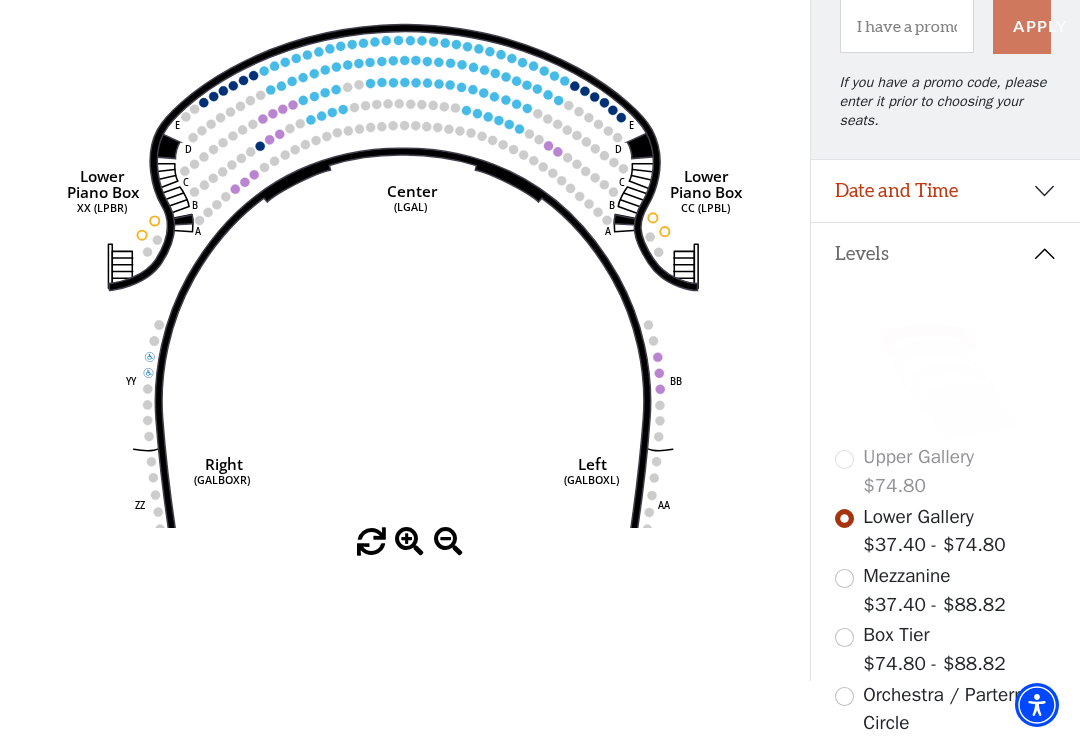 click at bounding box center (844, 696) 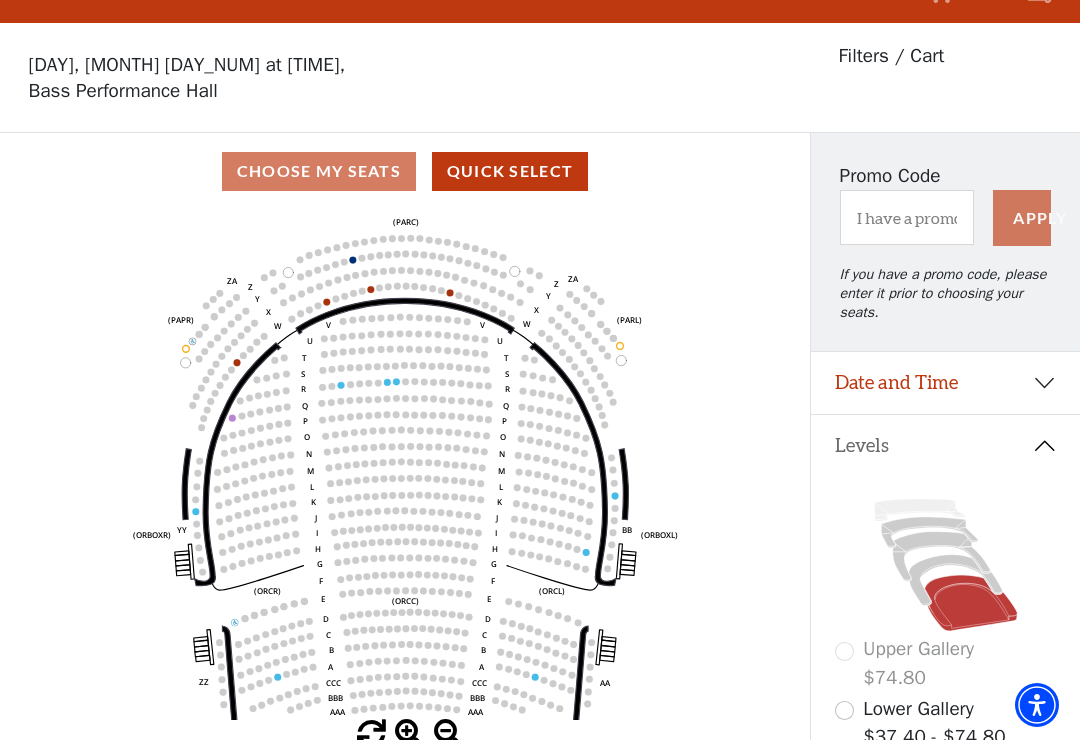 scroll, scrollTop: 0, scrollLeft: 0, axis: both 